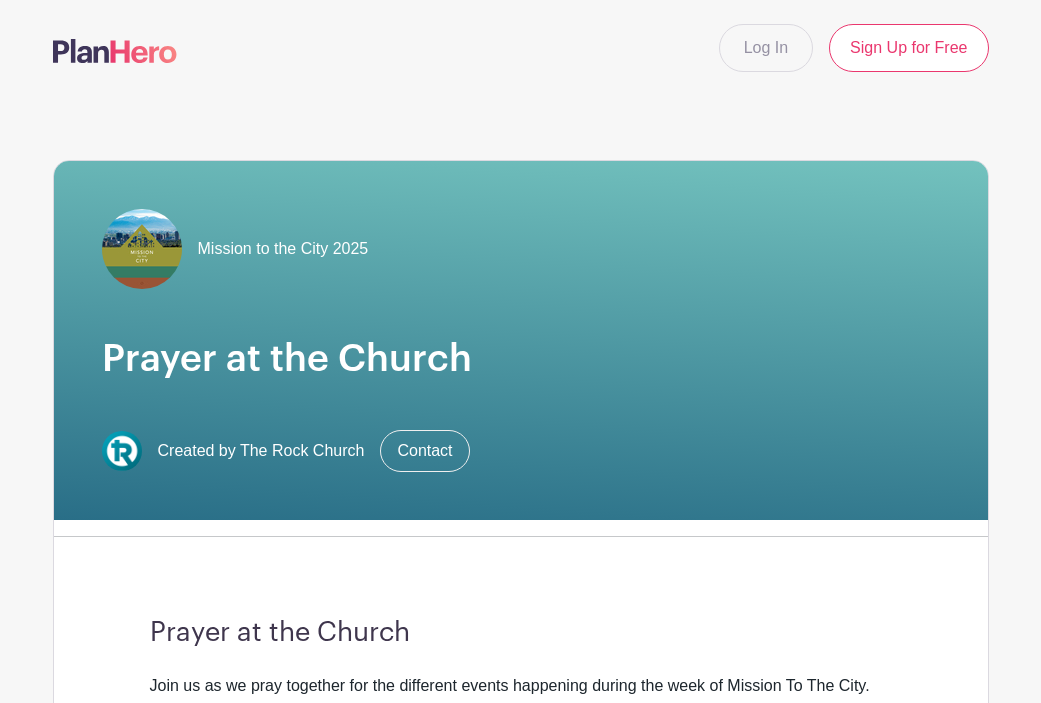 scroll, scrollTop: 0, scrollLeft: 0, axis: both 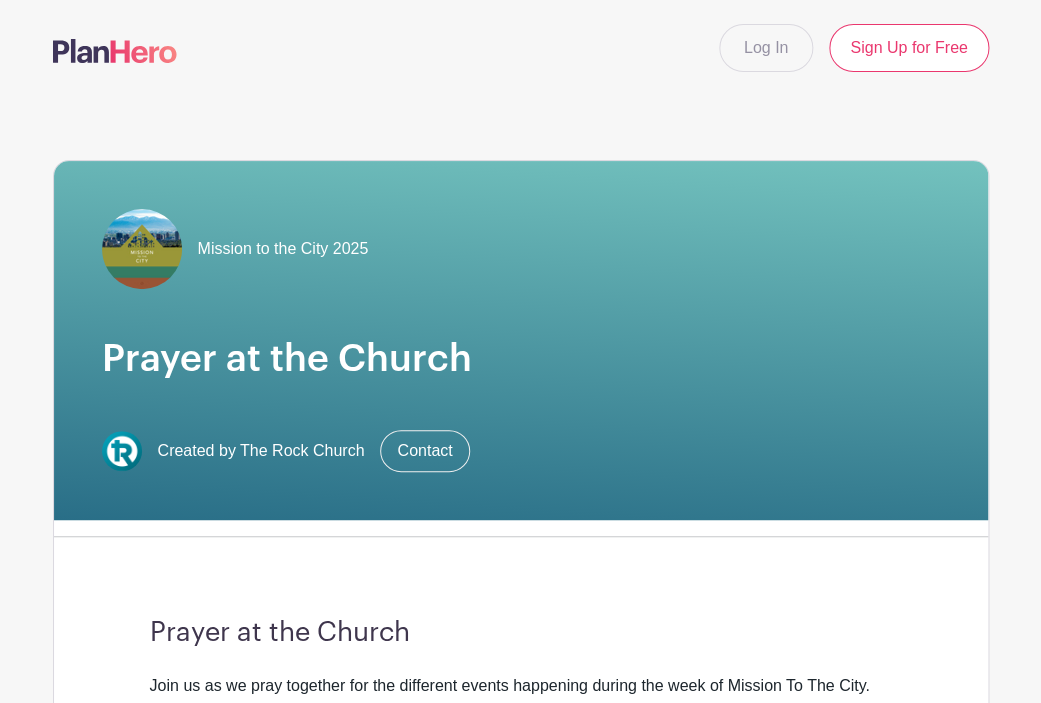 click on "Prayer at the Church" at bounding box center [521, 359] 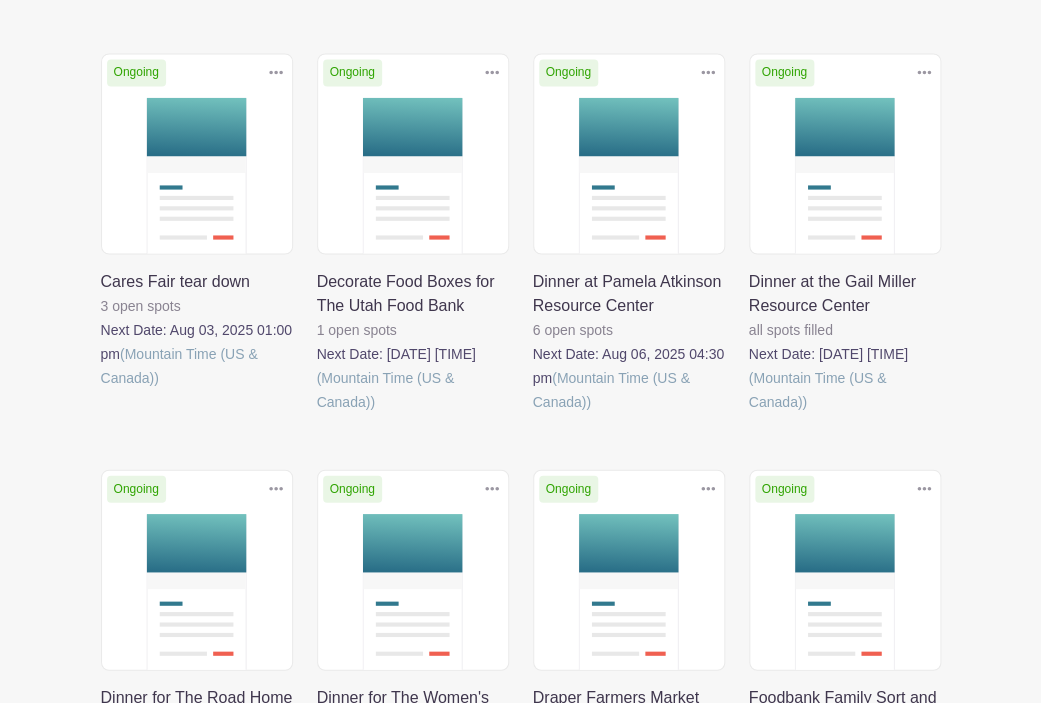 scroll, scrollTop: 921, scrollLeft: 0, axis: vertical 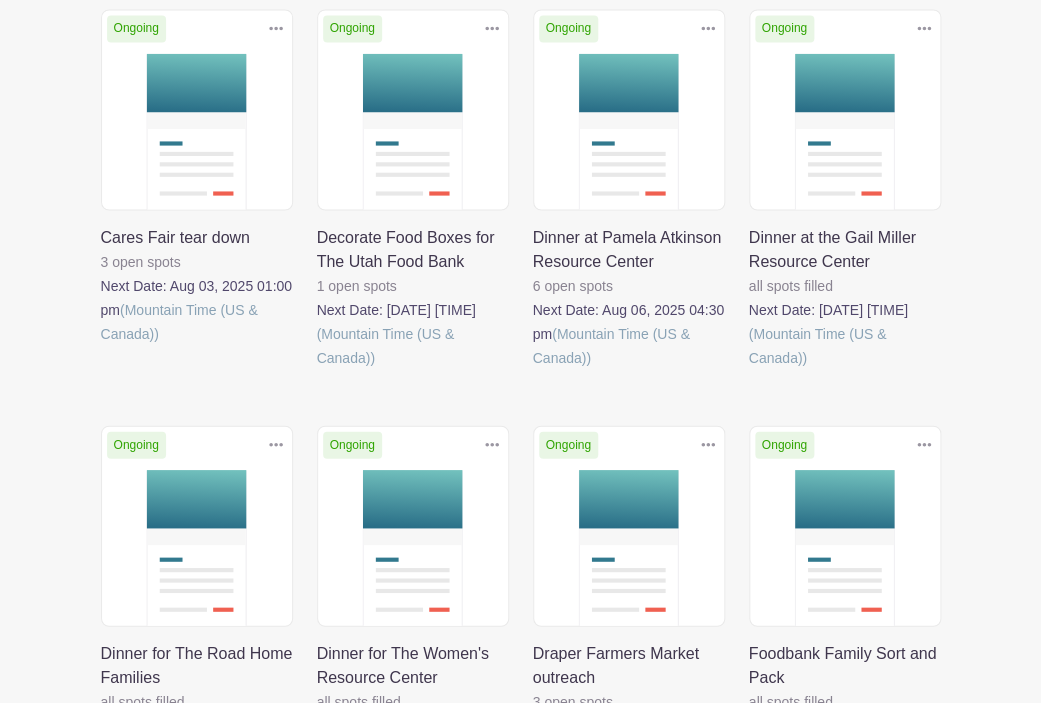 click at bounding box center [533, 369] 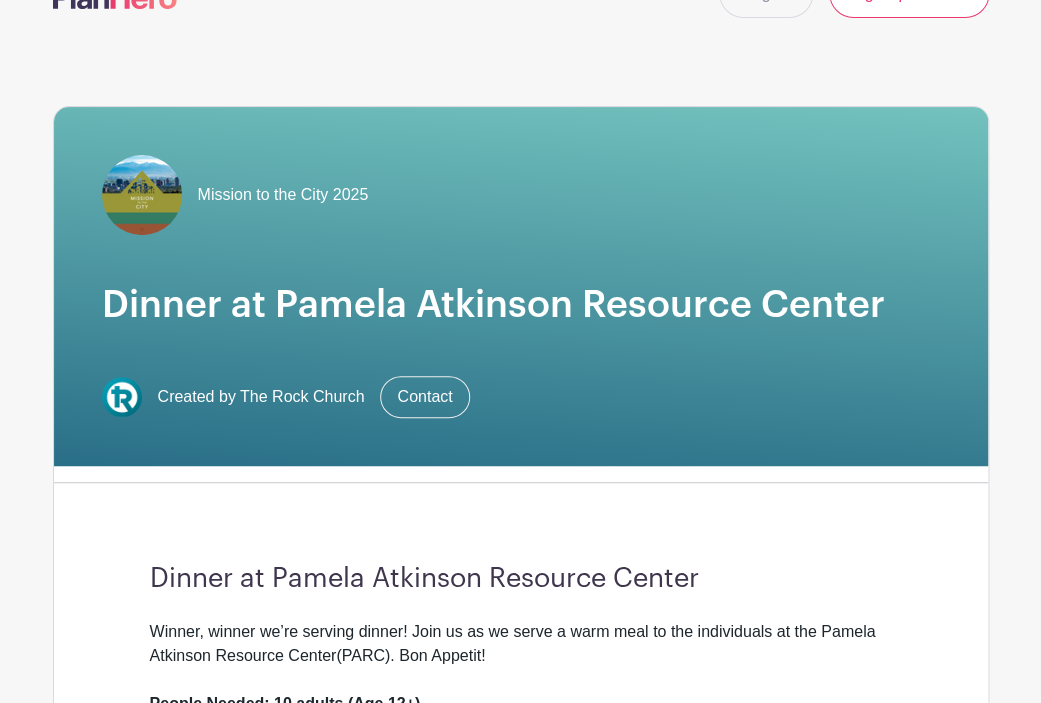 scroll, scrollTop: 170, scrollLeft: 0, axis: vertical 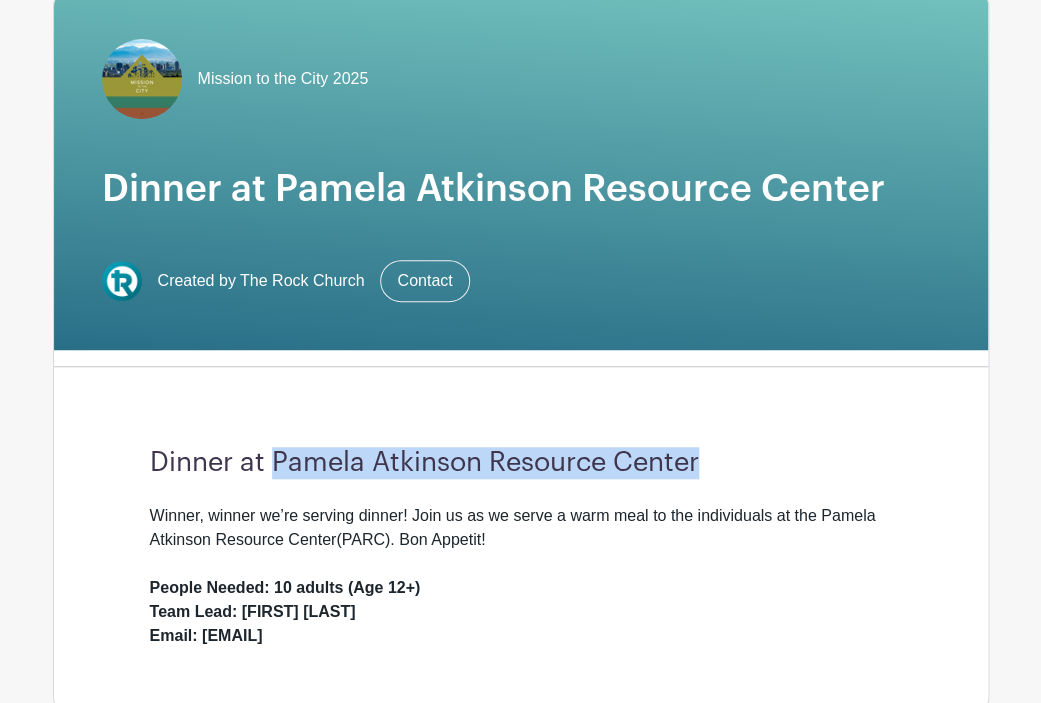 drag, startPoint x: 276, startPoint y: 466, endPoint x: 518, endPoint y: 483, distance: 242.59637 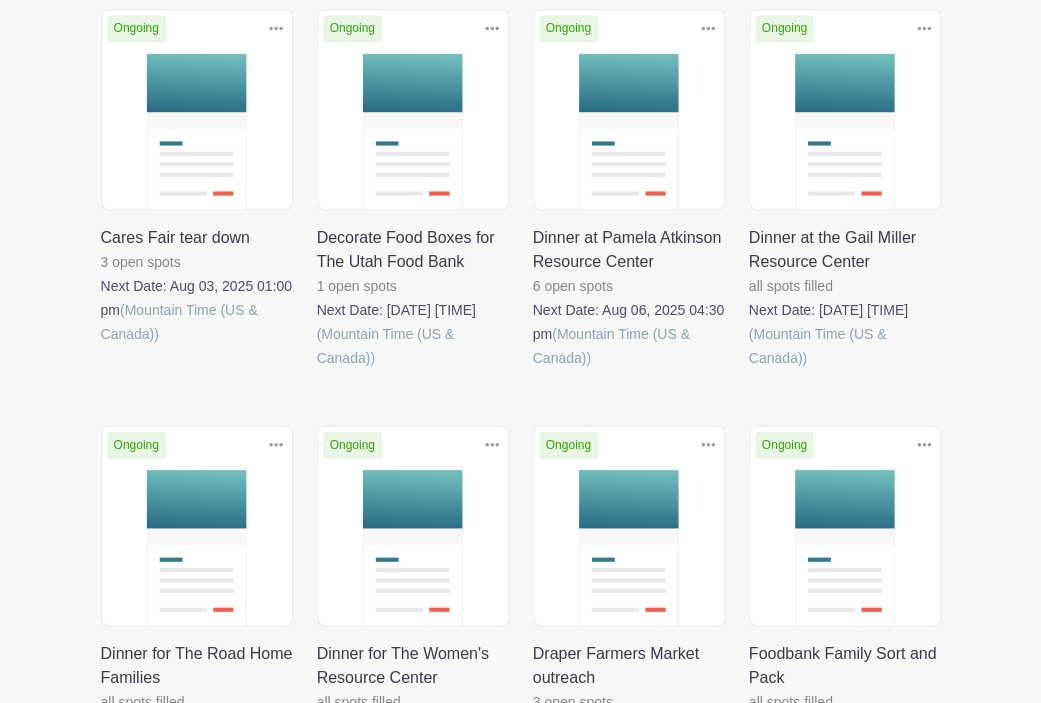scroll, scrollTop: 921, scrollLeft: 0, axis: vertical 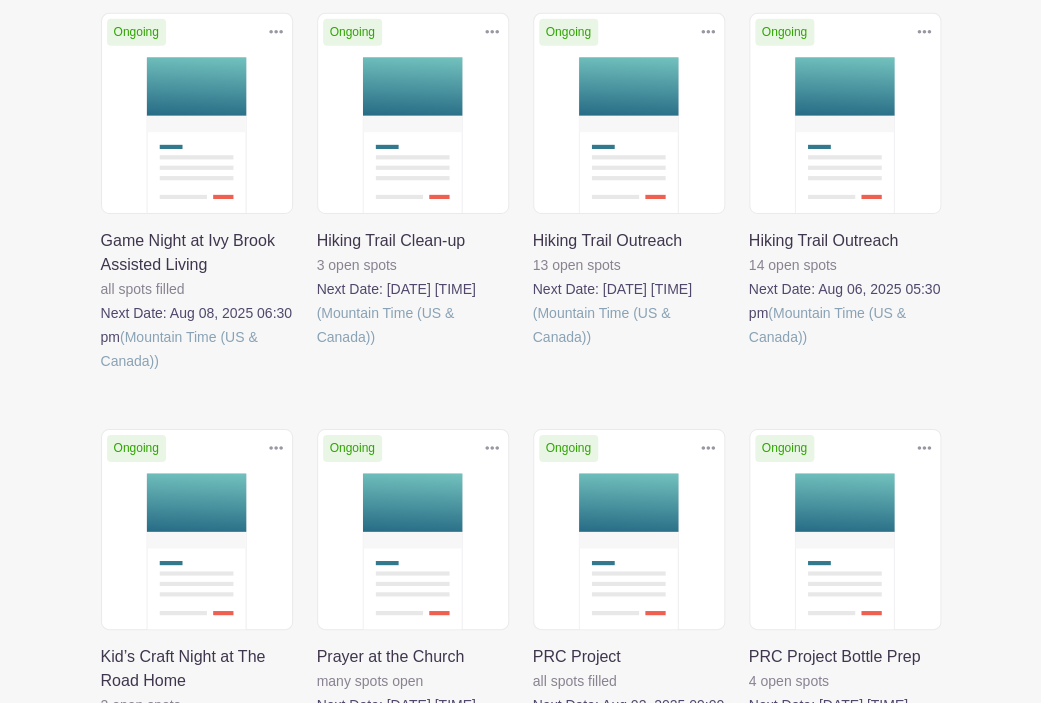 click at bounding box center [317, 349] 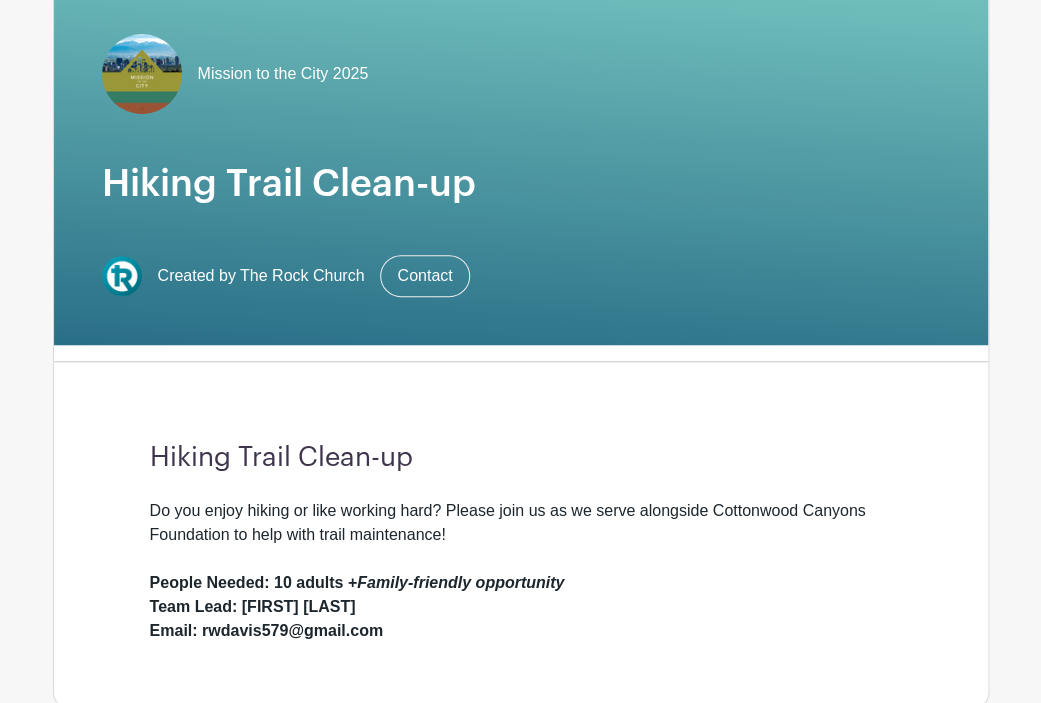 scroll, scrollTop: 441, scrollLeft: 0, axis: vertical 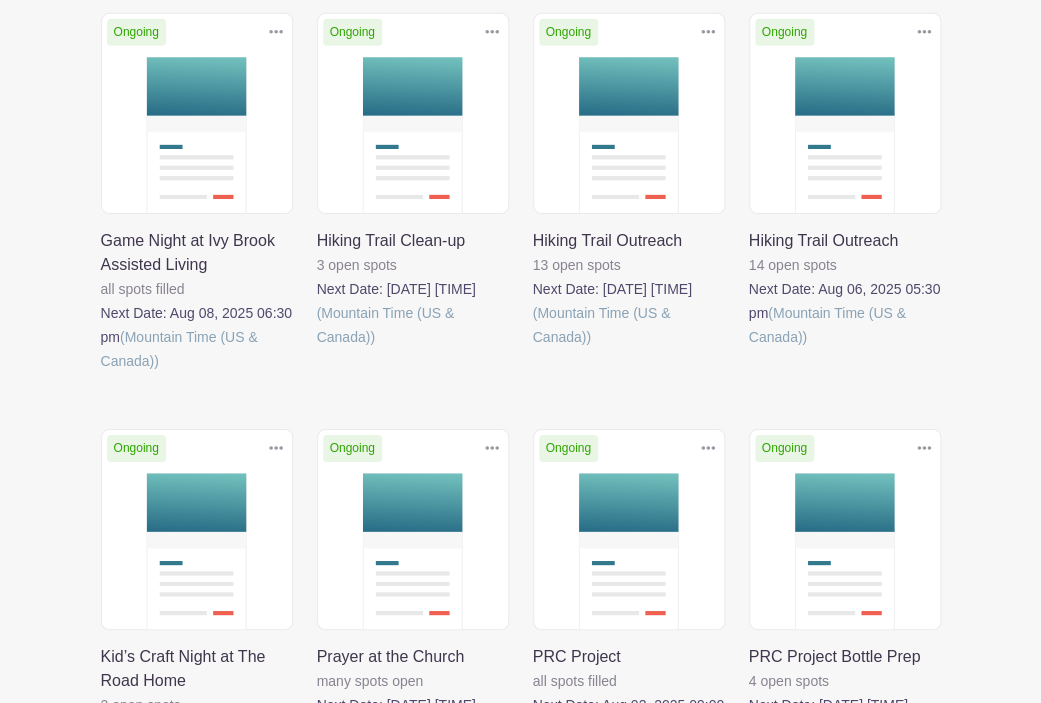 click at bounding box center (533, 349) 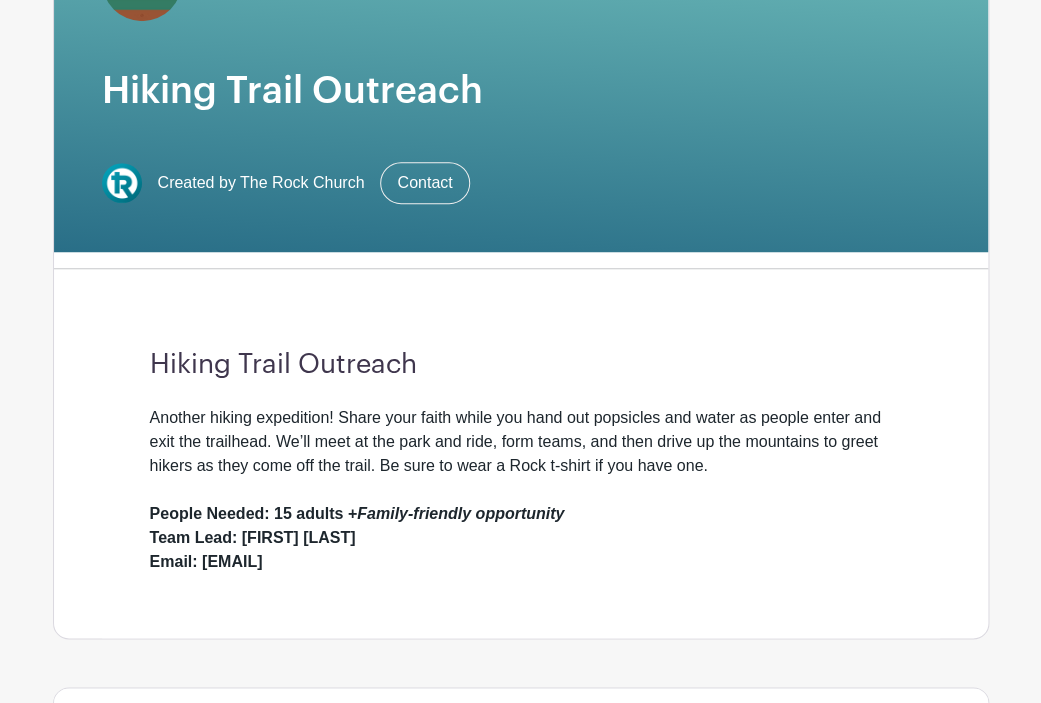 scroll, scrollTop: 285, scrollLeft: 0, axis: vertical 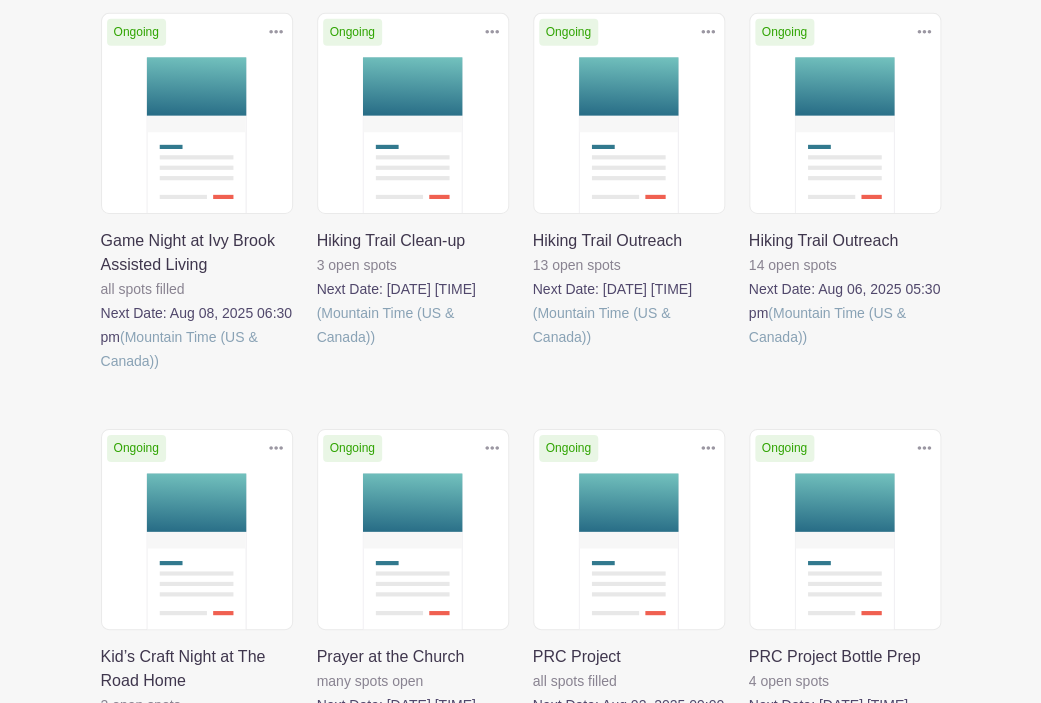 click at bounding box center [749, 349] 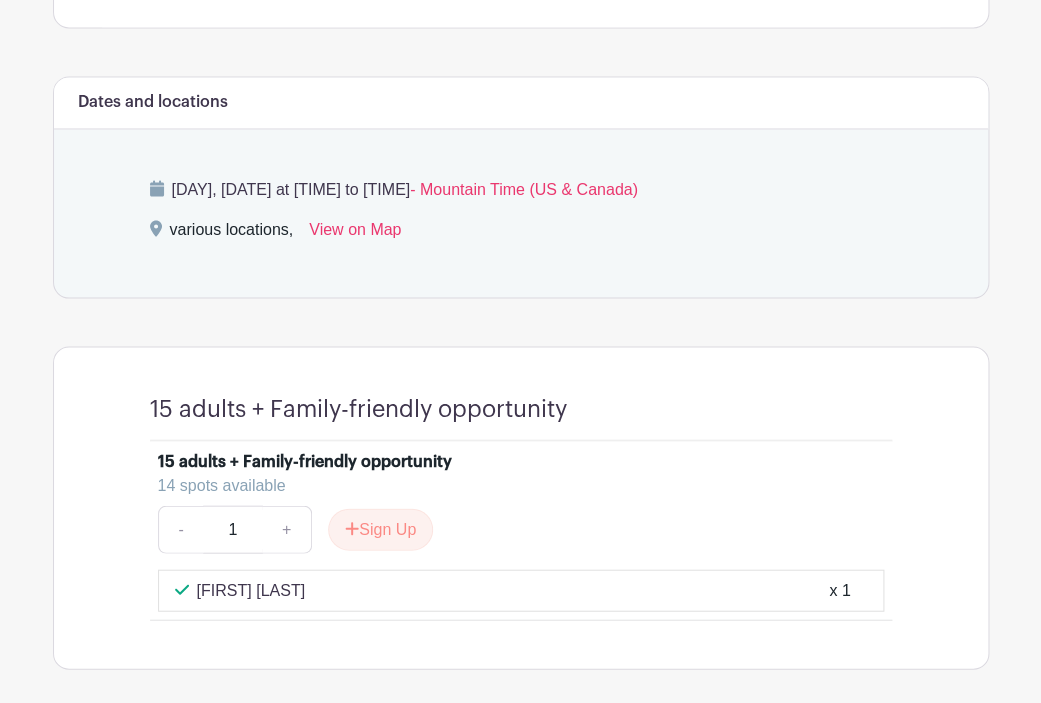 scroll, scrollTop: 969, scrollLeft: 0, axis: vertical 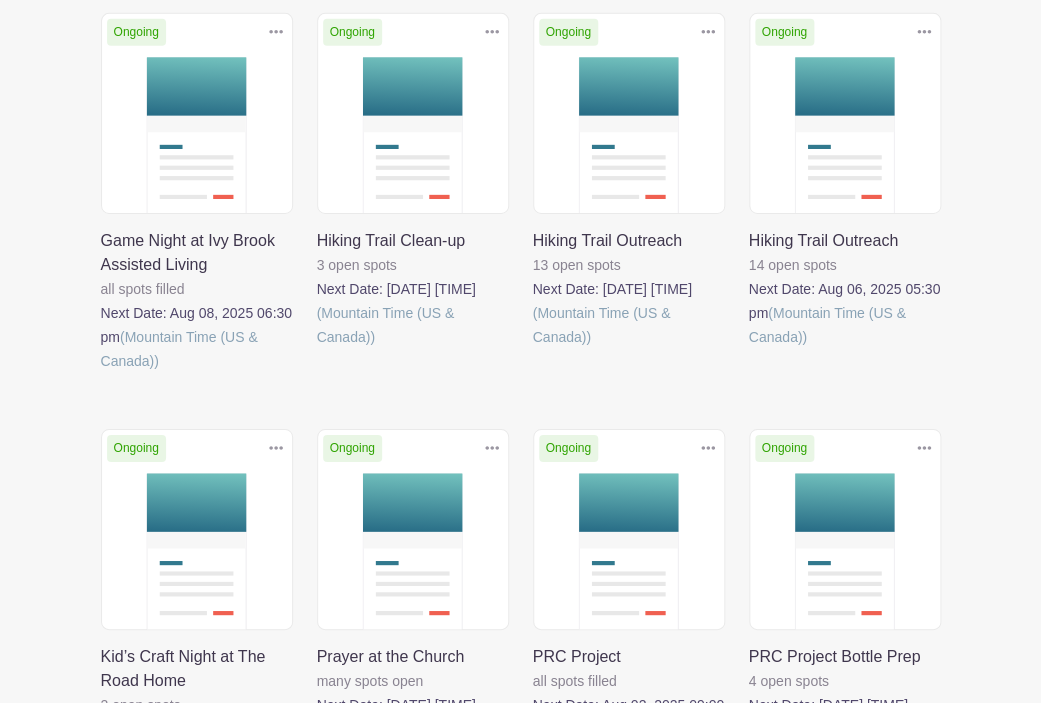 click at bounding box center (533, 349) 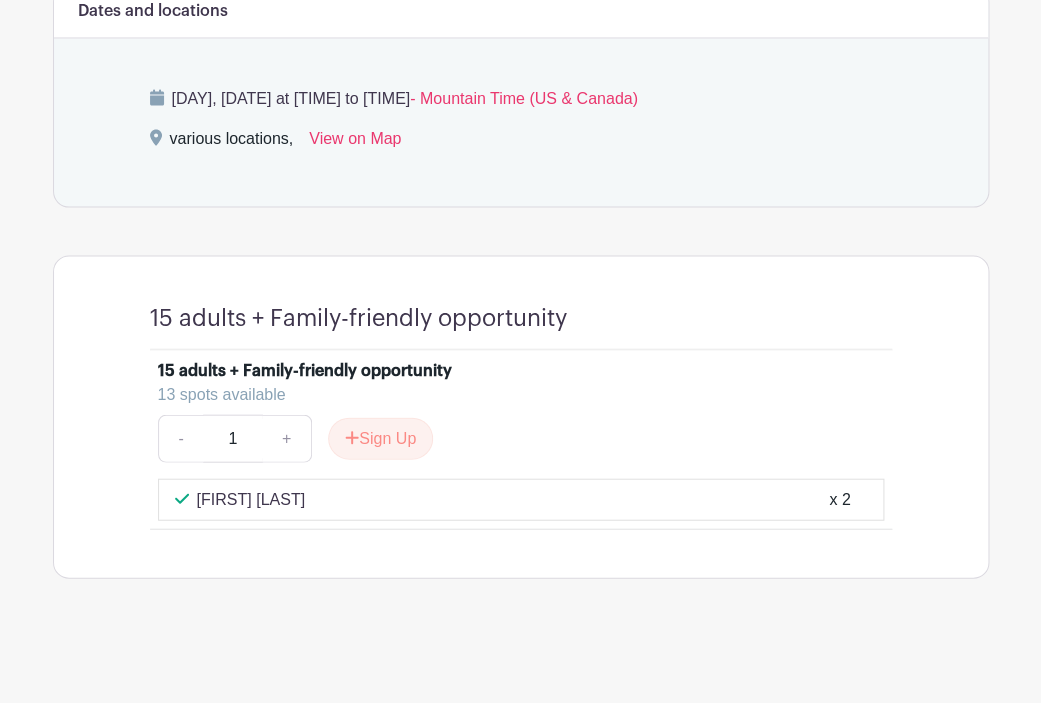 scroll, scrollTop: 971, scrollLeft: 0, axis: vertical 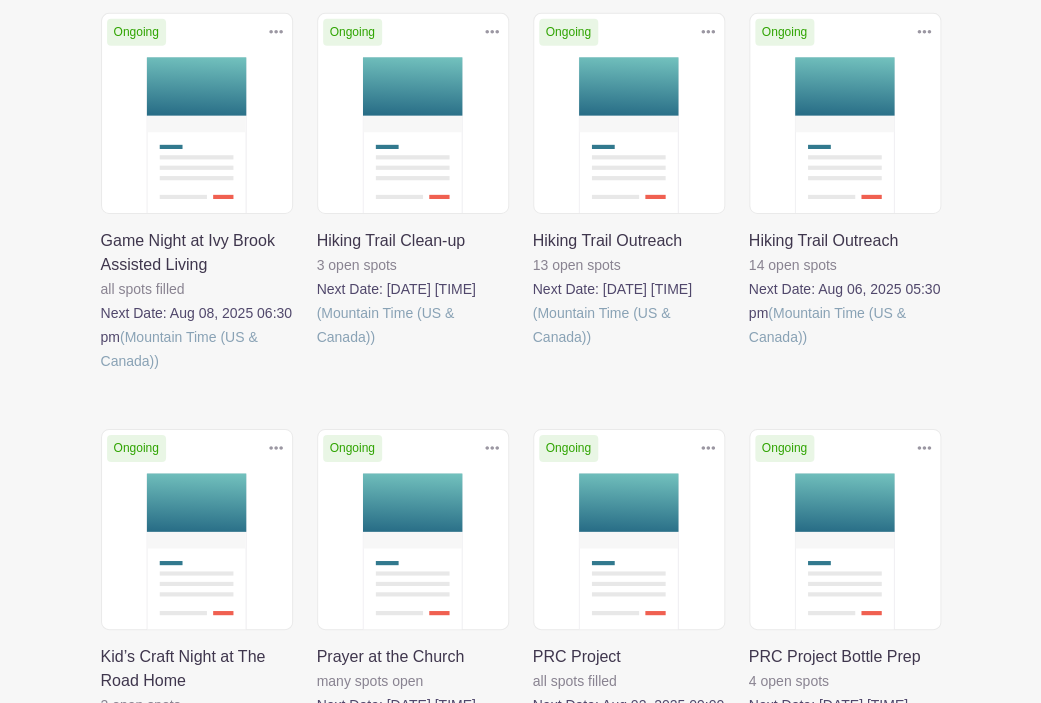 click at bounding box center (317, 349) 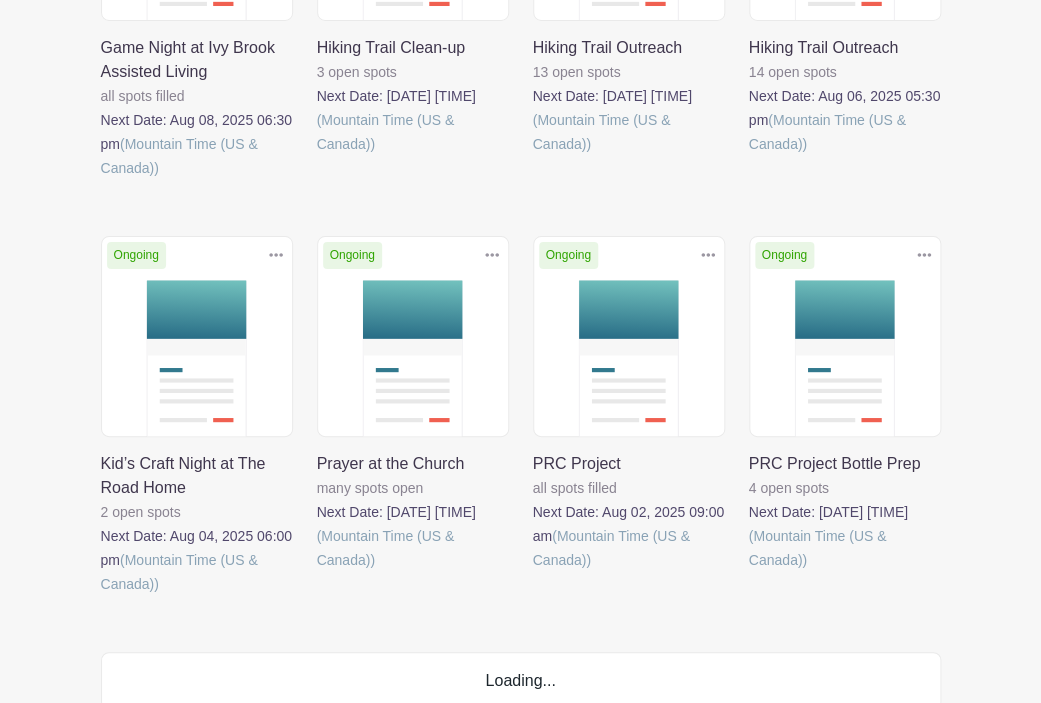 scroll, scrollTop: 1948, scrollLeft: 0, axis: vertical 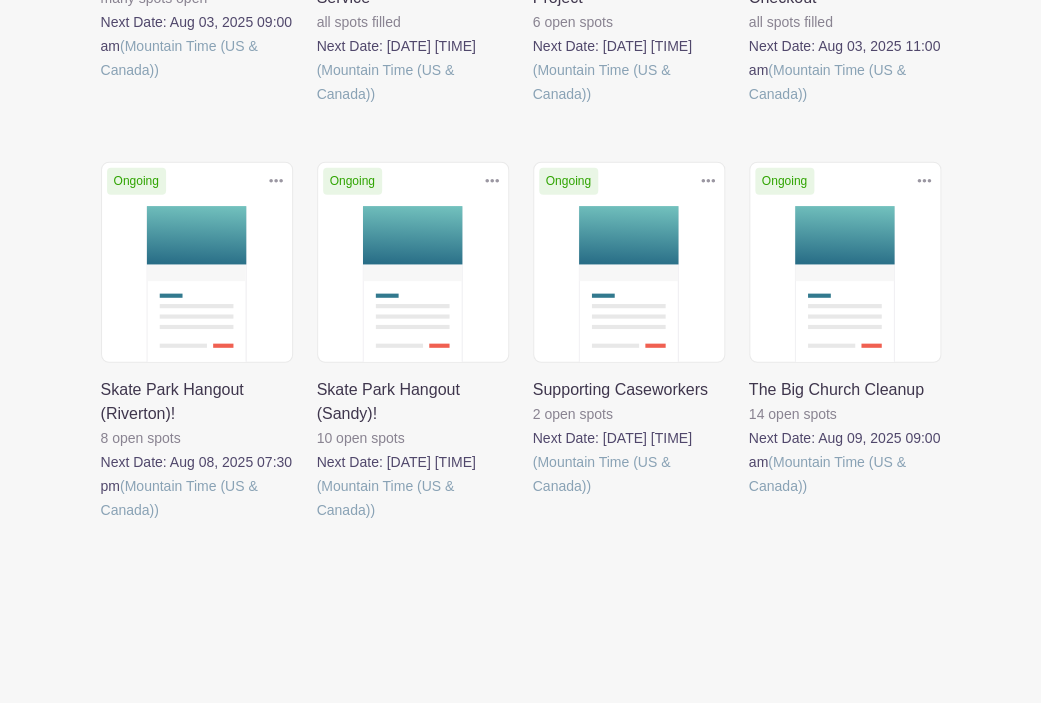 click at bounding box center [101, 522] 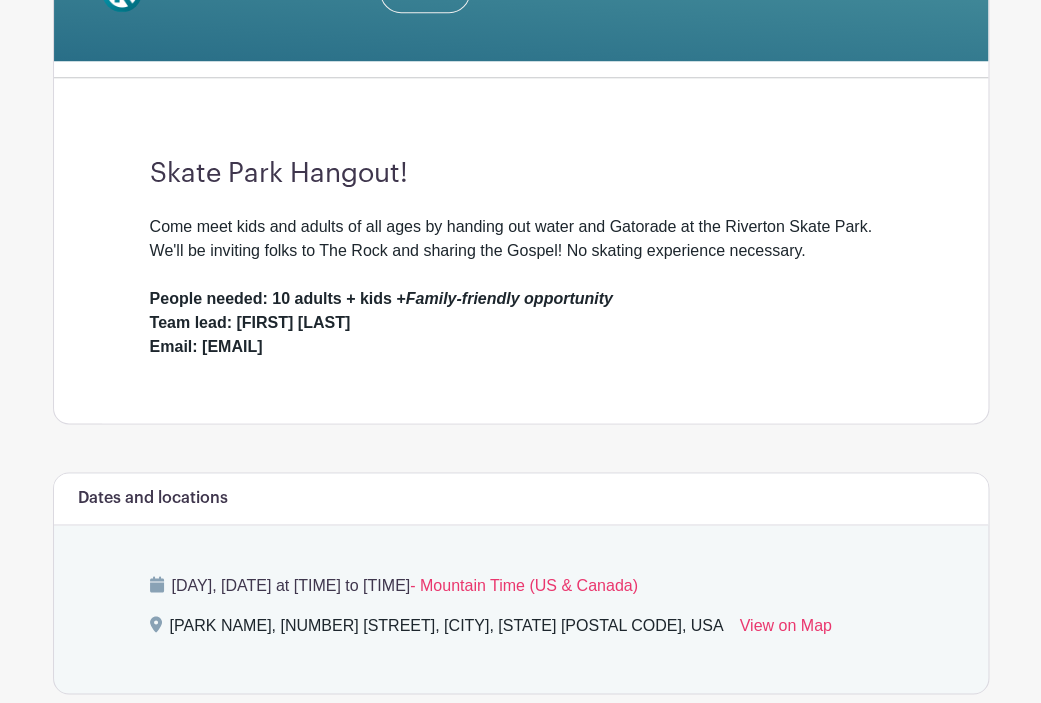 scroll, scrollTop: 402, scrollLeft: 0, axis: vertical 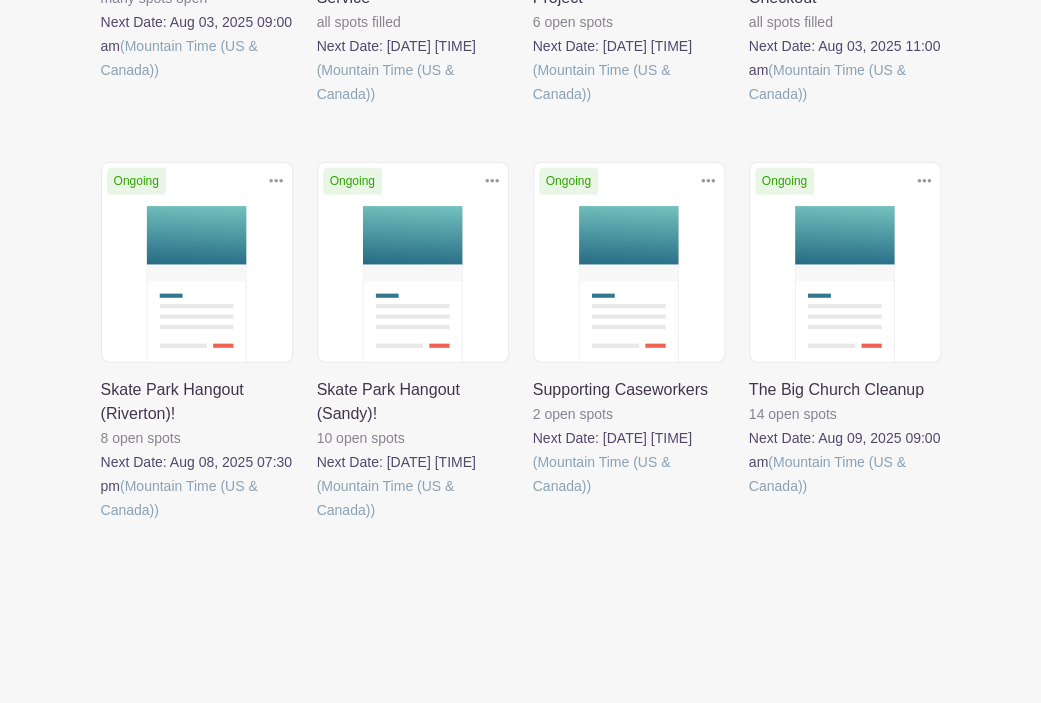 click at bounding box center (317, 522) 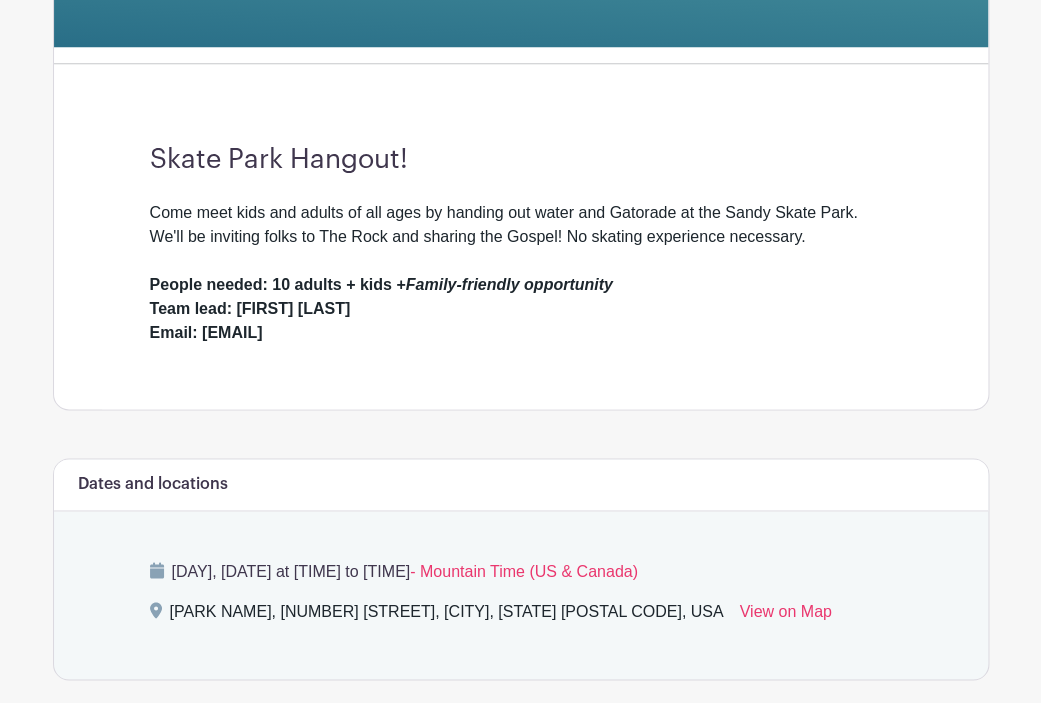 scroll, scrollTop: 392, scrollLeft: 0, axis: vertical 